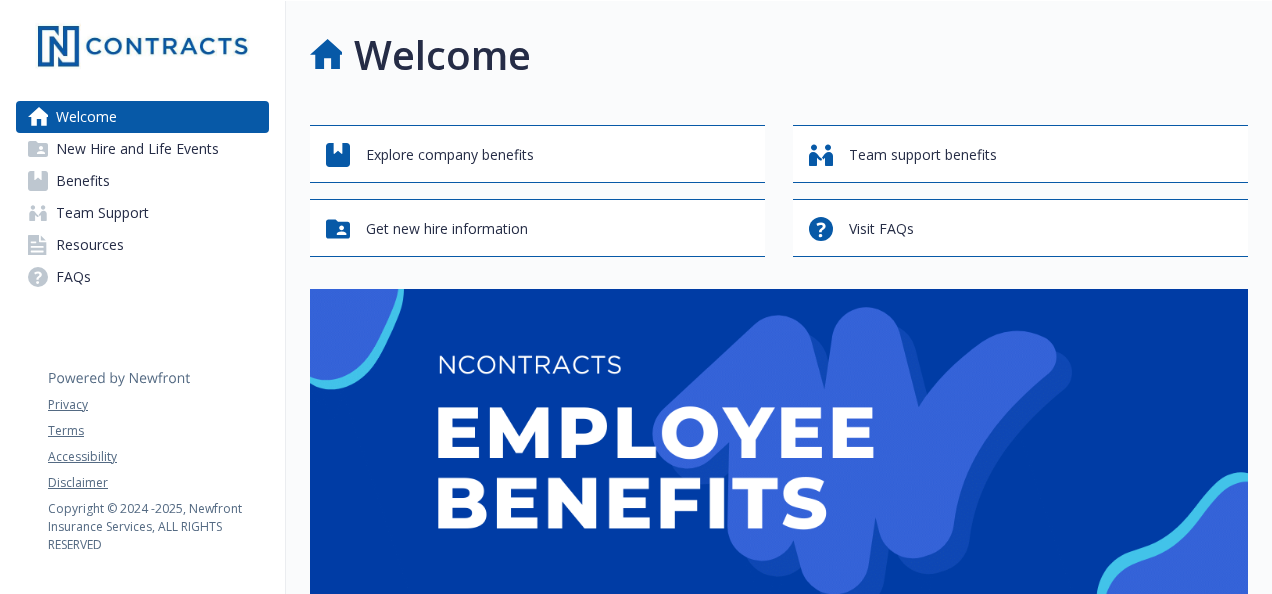 scroll, scrollTop: 0, scrollLeft: 0, axis: both 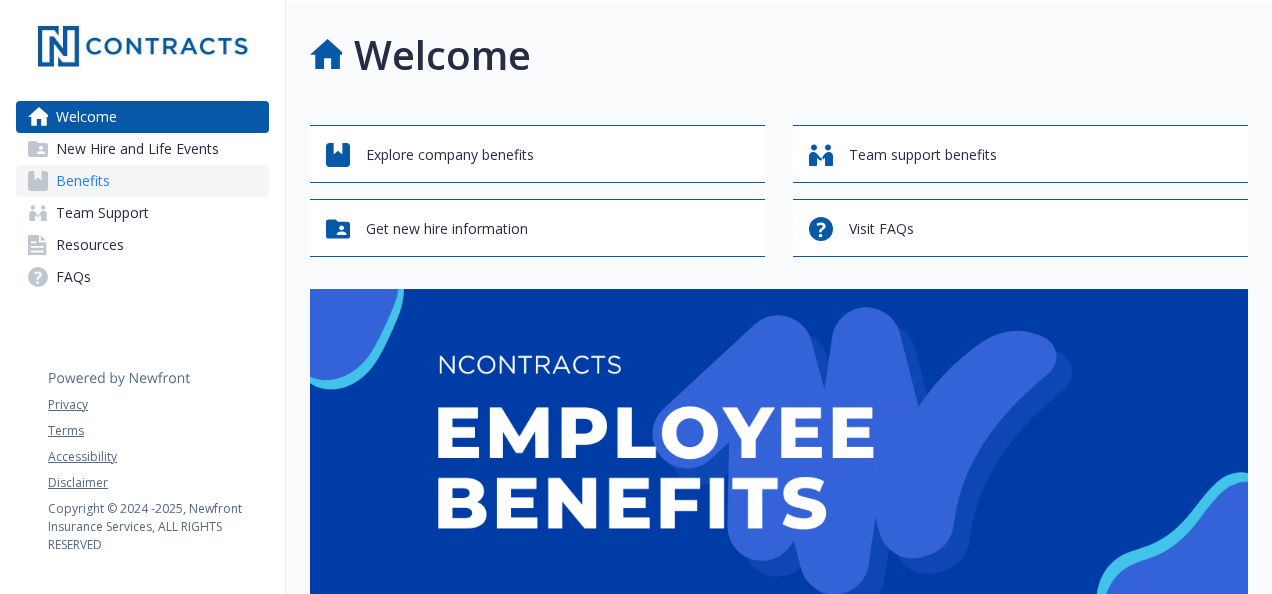 click on "Benefits" at bounding box center [142, 181] 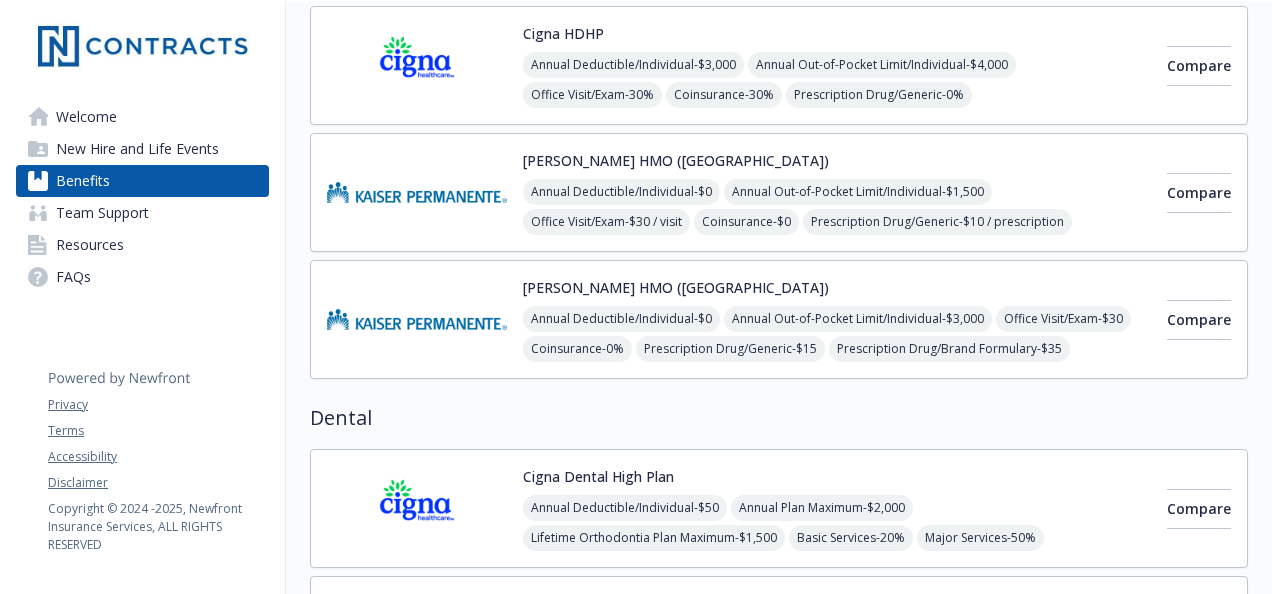 scroll, scrollTop: 34, scrollLeft: 0, axis: vertical 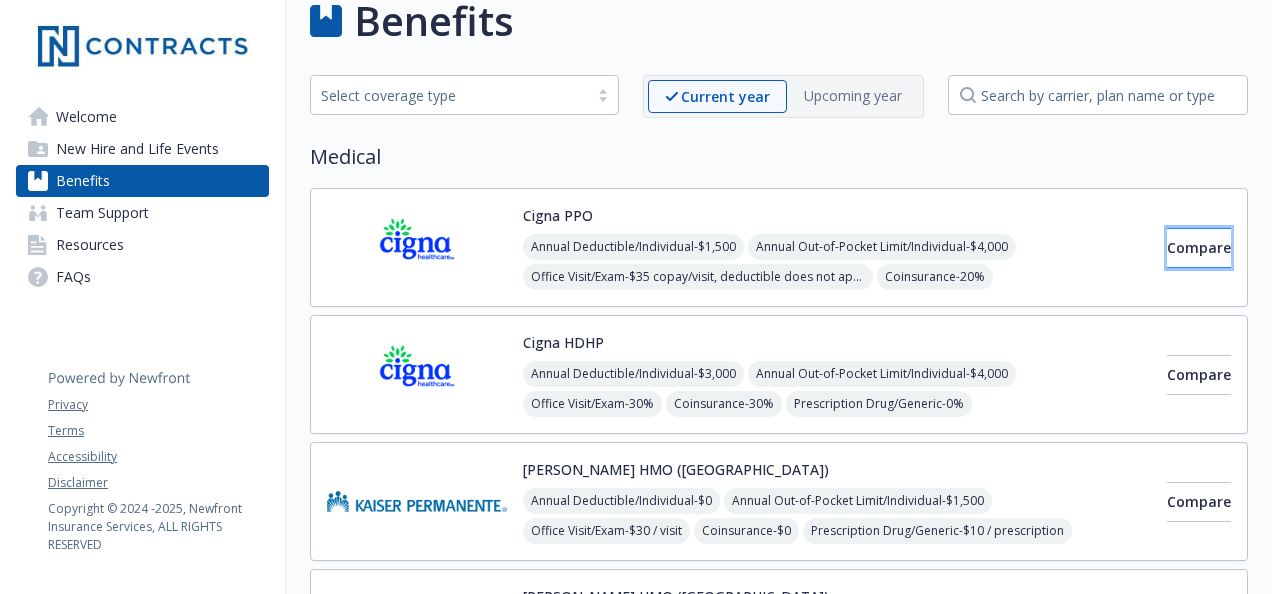 click on "Compare" at bounding box center (1199, 248) 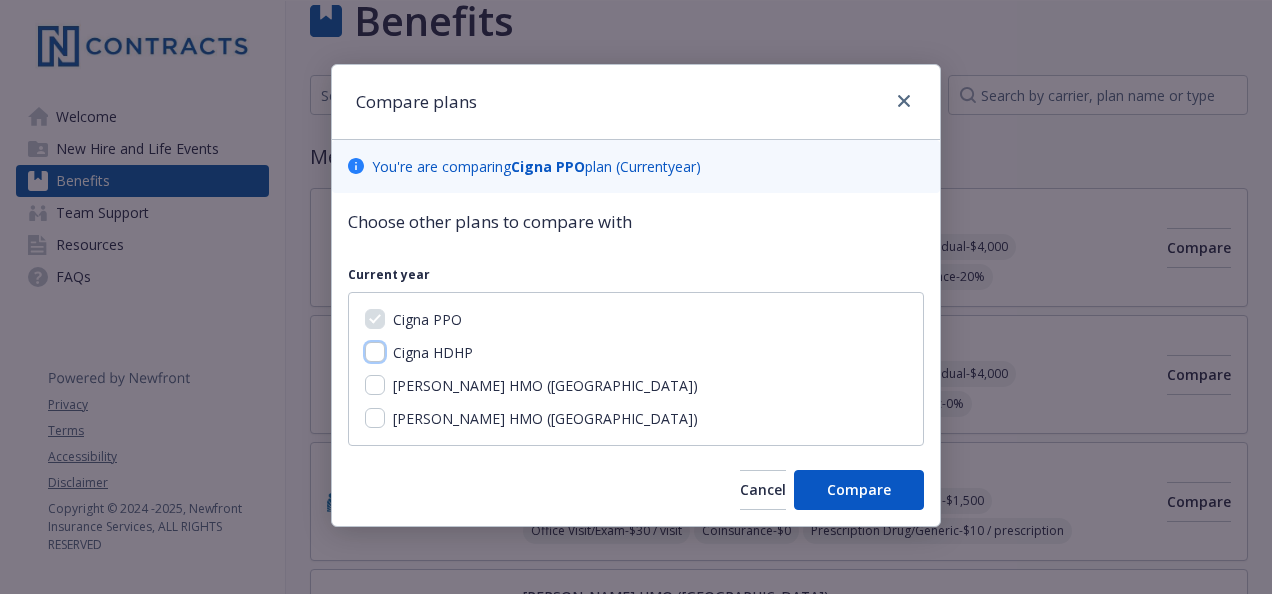 click on "Cigna HDHP" at bounding box center [375, 352] 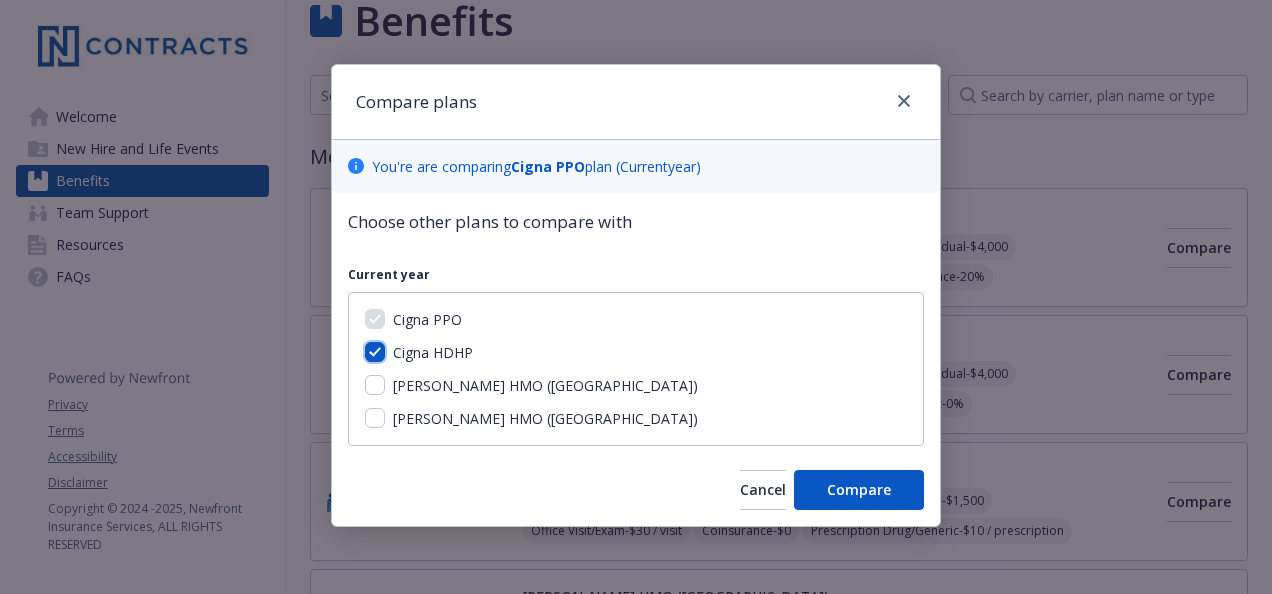 checkbox on "true" 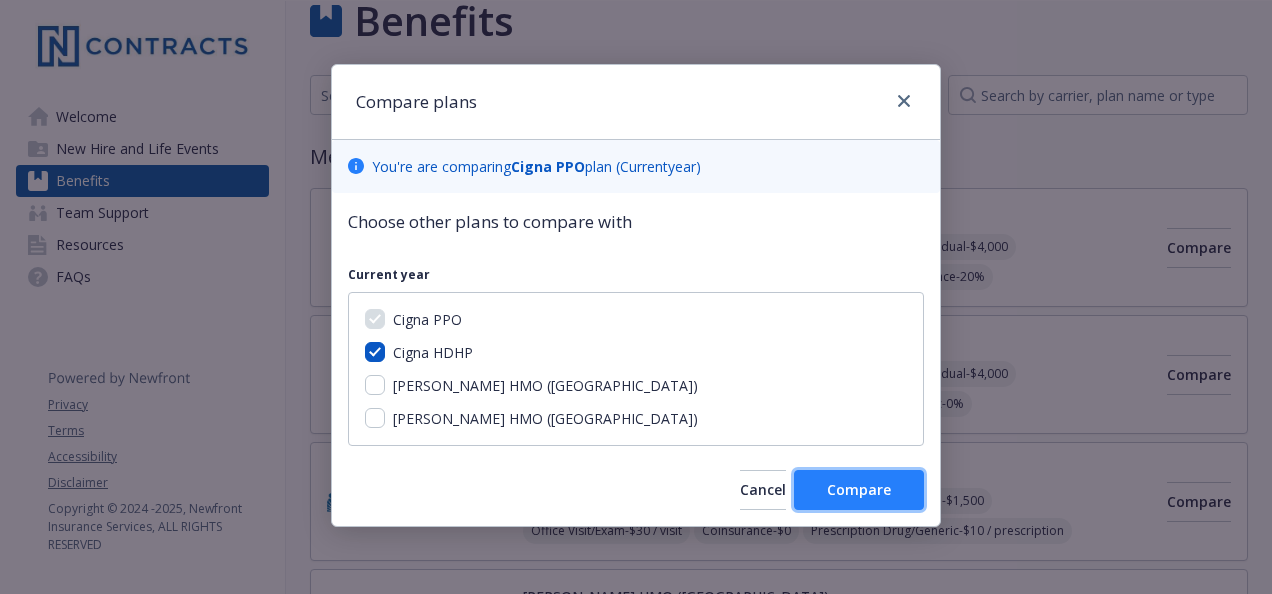 click on "Compare" at bounding box center (859, 489) 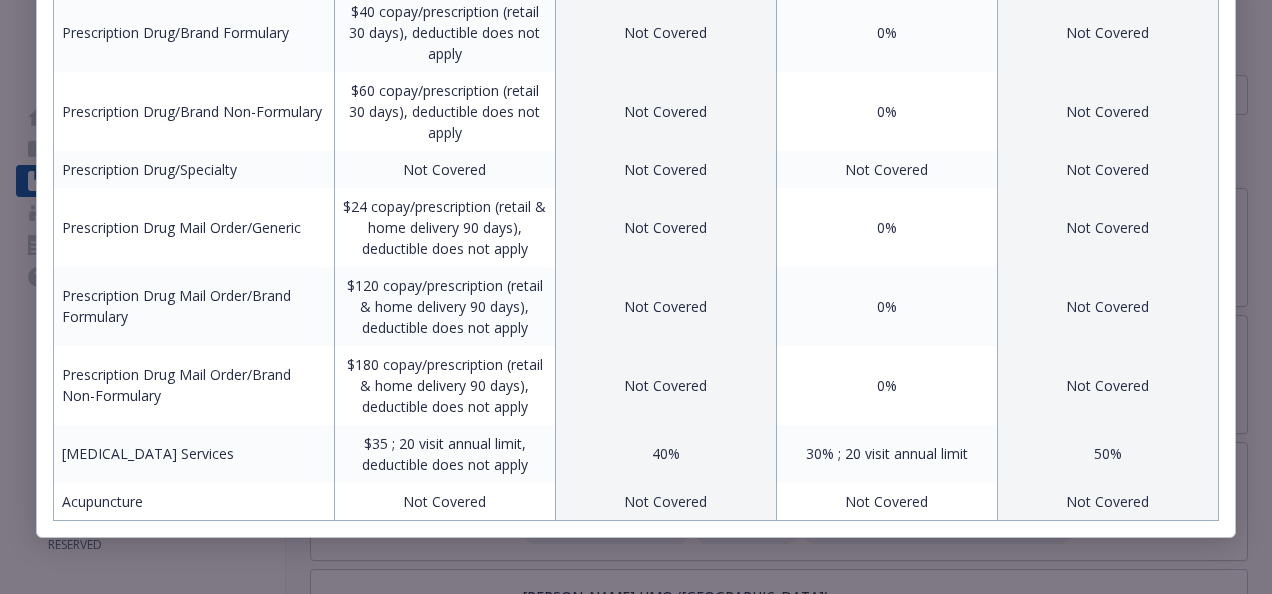 scroll, scrollTop: 1172, scrollLeft: 0, axis: vertical 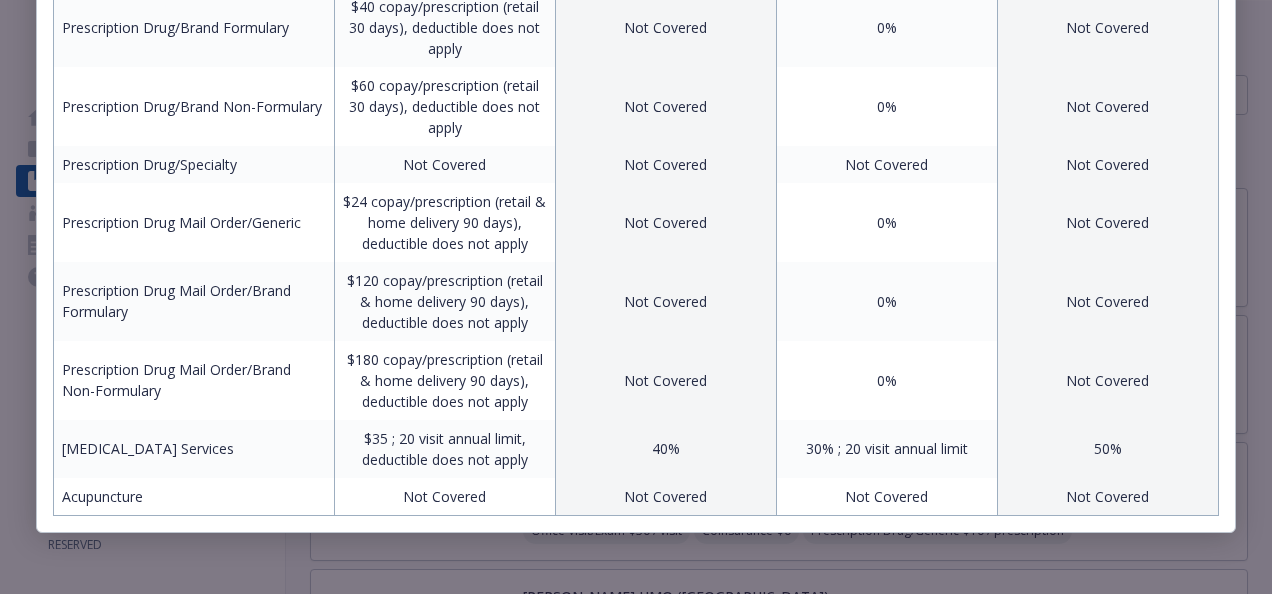 click on "Not Covered" at bounding box center (665, 222) 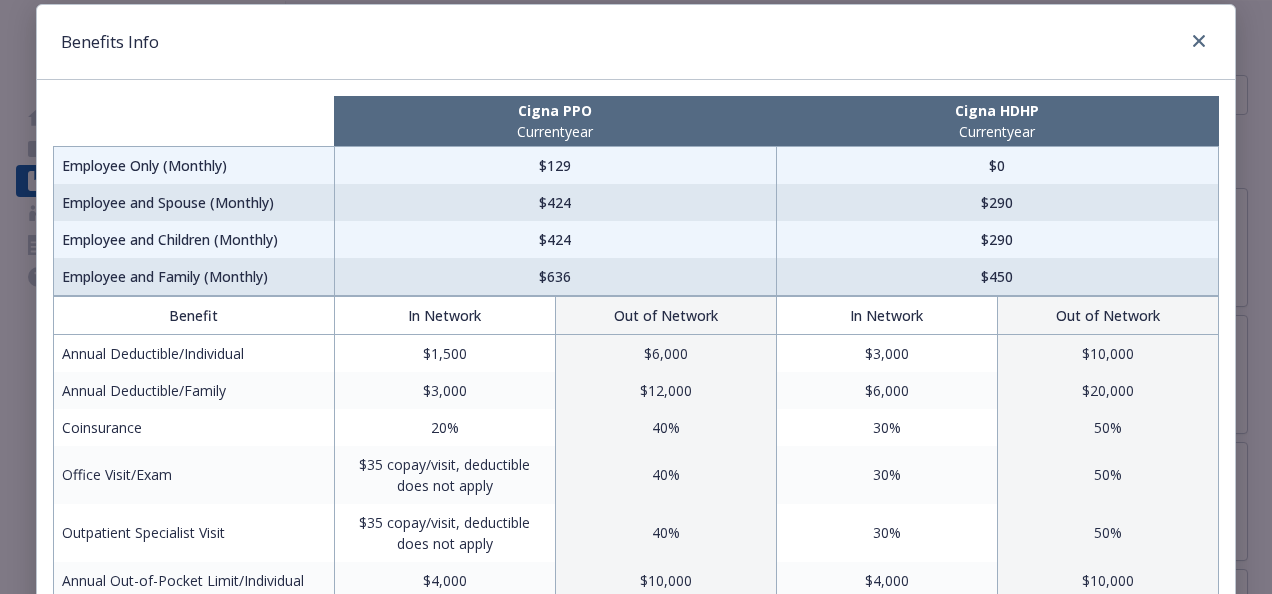 scroll, scrollTop: 59, scrollLeft: 0, axis: vertical 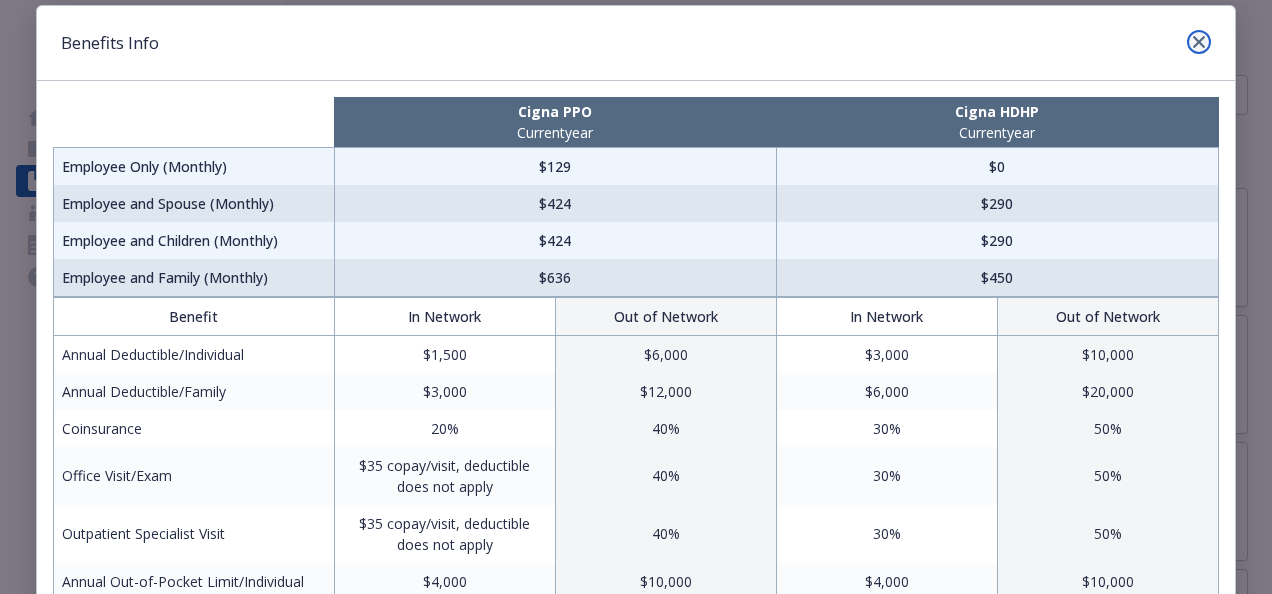 click 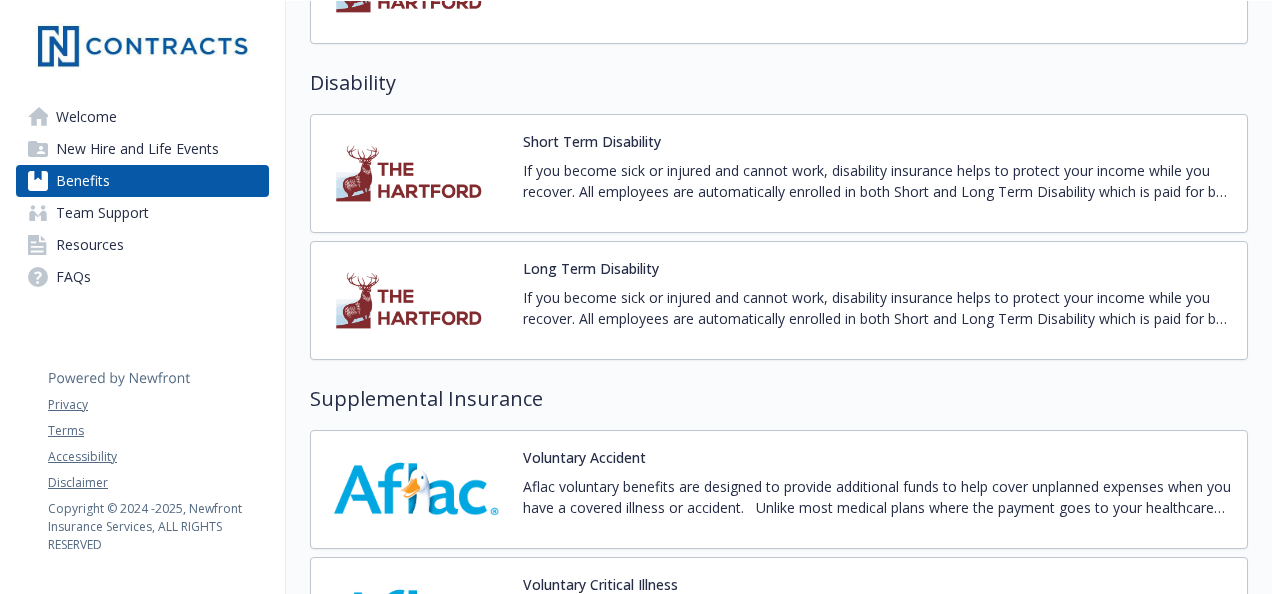 scroll, scrollTop: 1371, scrollLeft: 0, axis: vertical 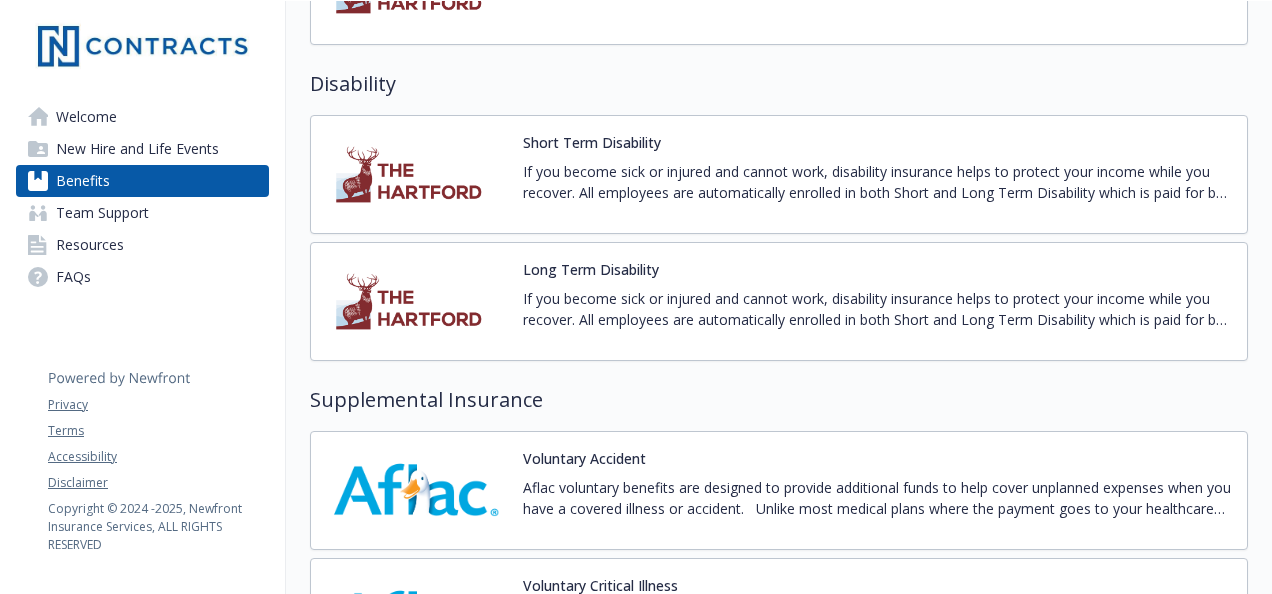 click on "Short Term Disability" at bounding box center [592, 142] 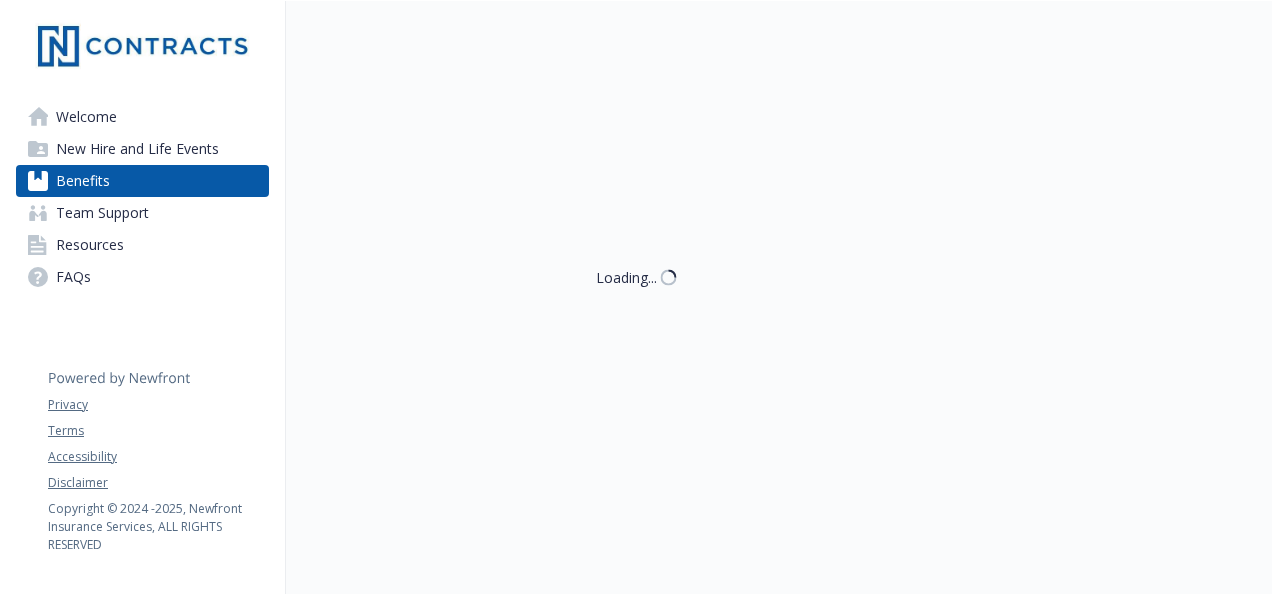 scroll, scrollTop: 1371, scrollLeft: 0, axis: vertical 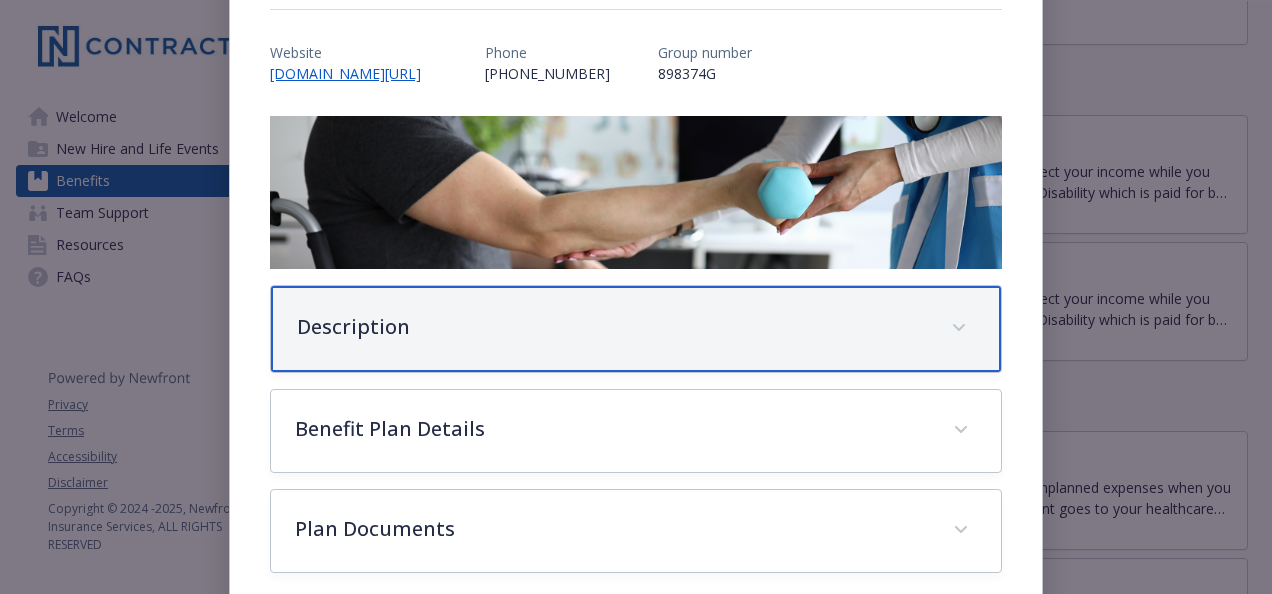 click on "Description" at bounding box center (636, 329) 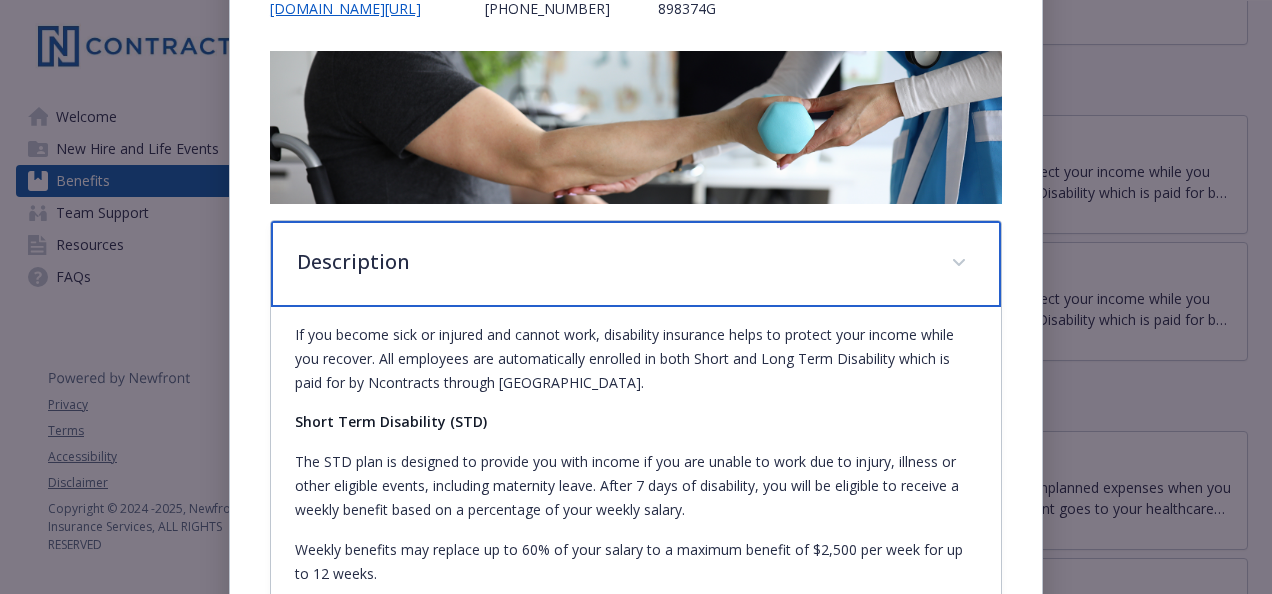 scroll, scrollTop: 579, scrollLeft: 0, axis: vertical 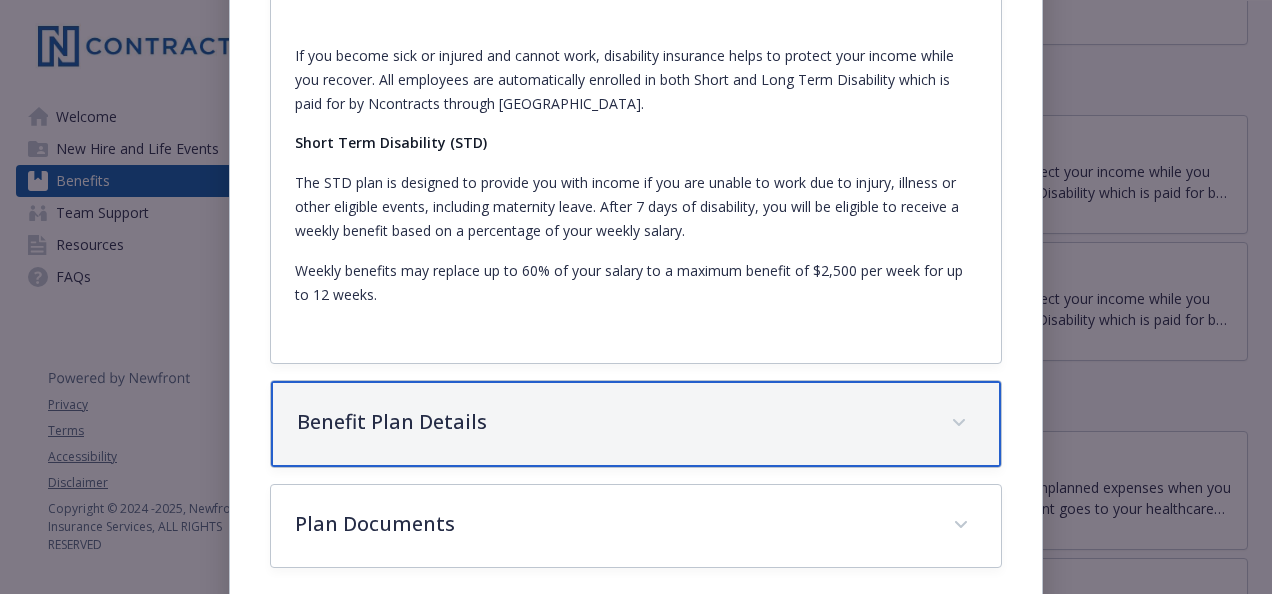 click on "Benefit Plan Details" at bounding box center [612, 422] 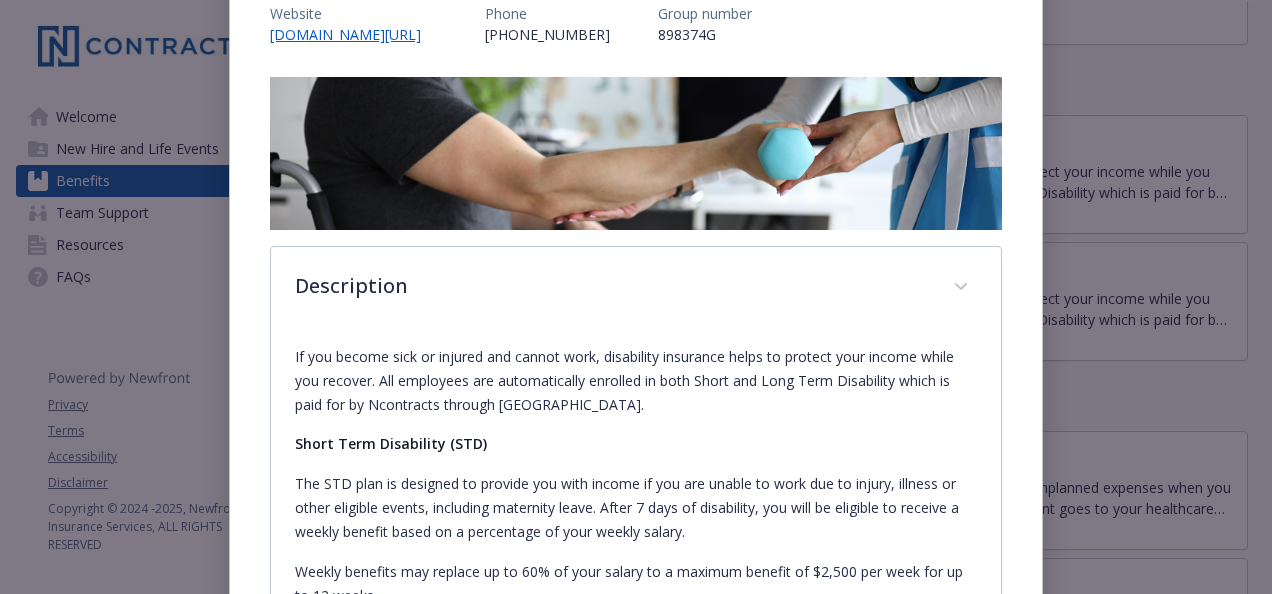 scroll, scrollTop: 0, scrollLeft: 0, axis: both 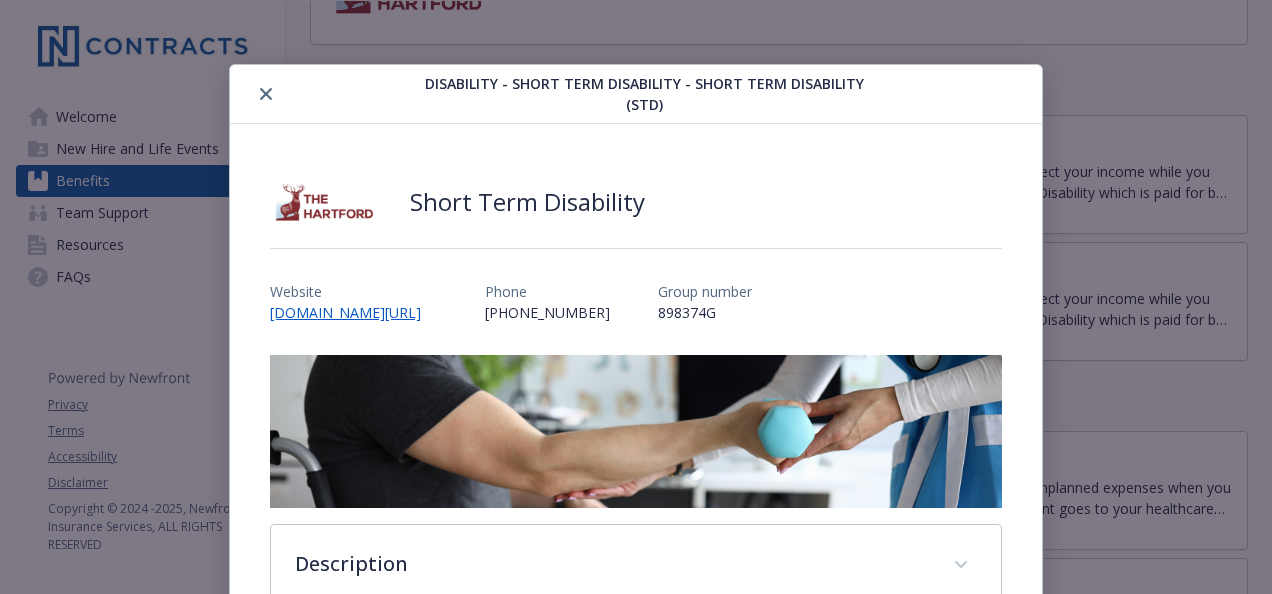 click on "Disability - Short Term Disability - Short Term Disability (STD)" at bounding box center [636, 94] 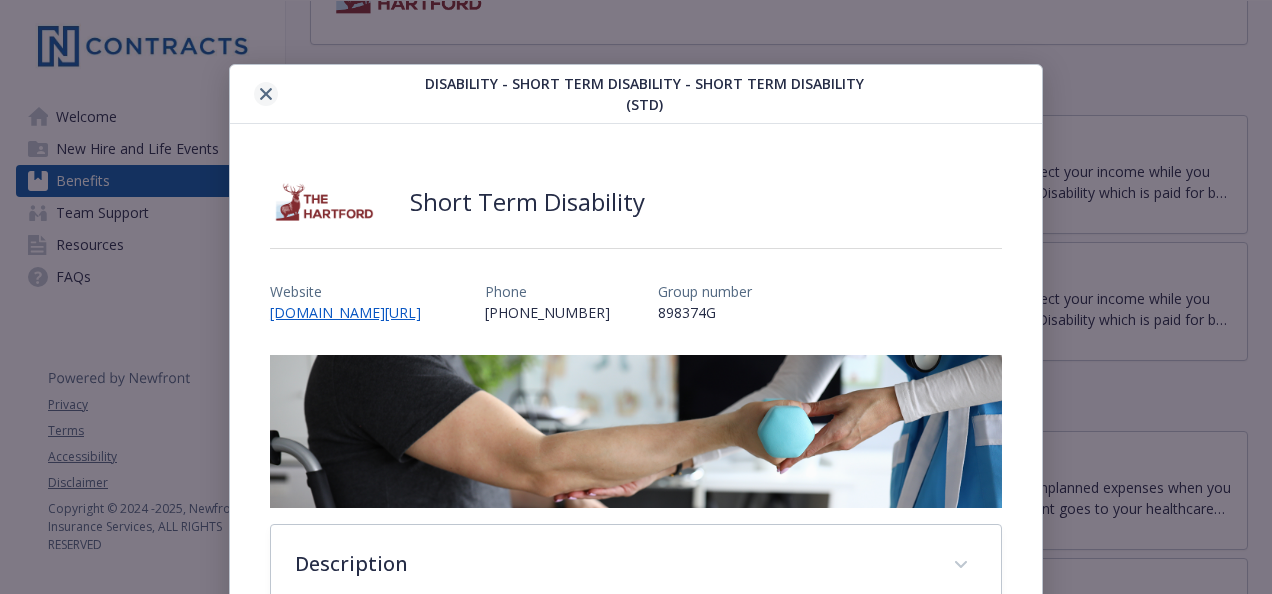 click at bounding box center [266, 94] 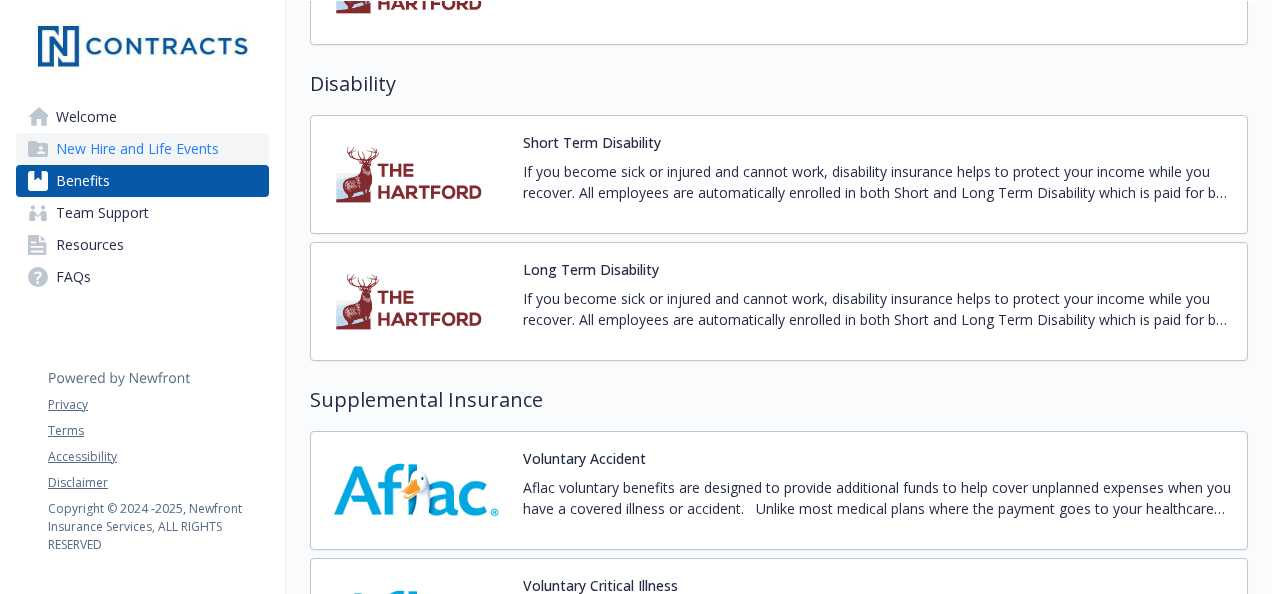 click on "New Hire and Life Events" at bounding box center [137, 149] 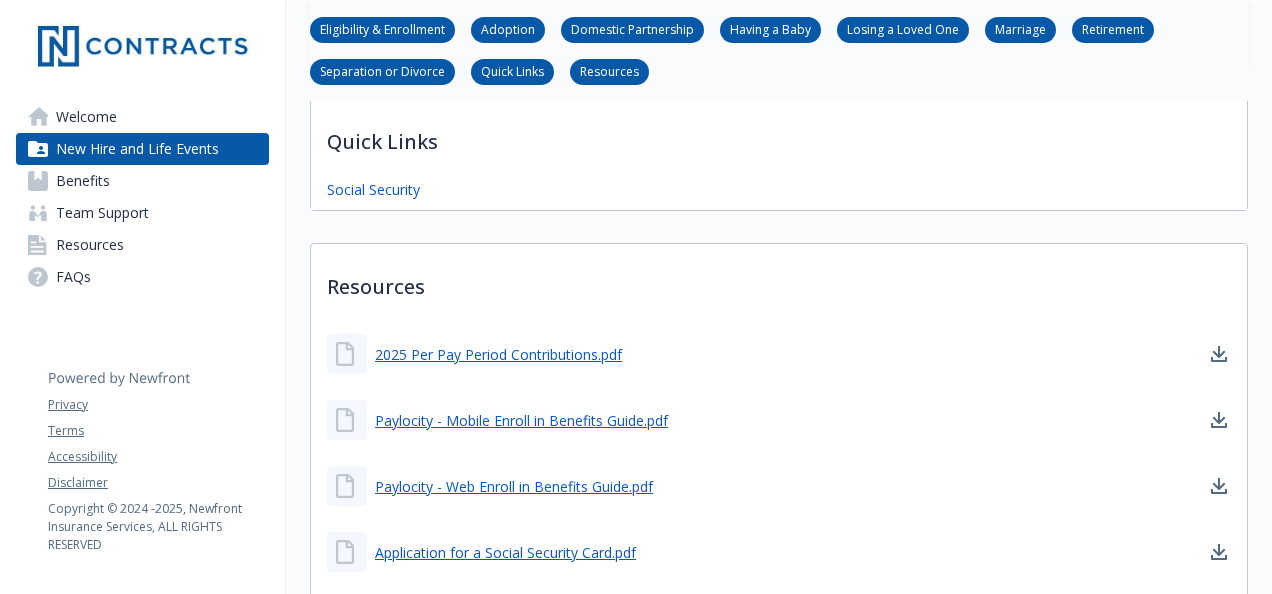scroll, scrollTop: 1096, scrollLeft: 0, axis: vertical 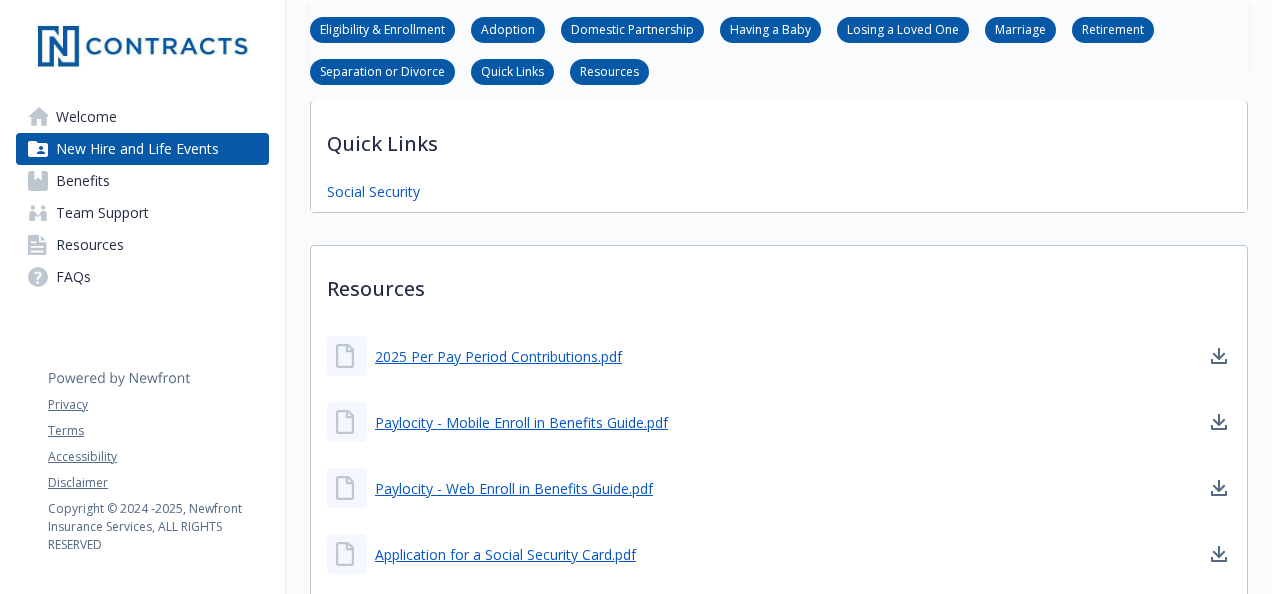 click on "Losing a Loved One" at bounding box center (903, 28) 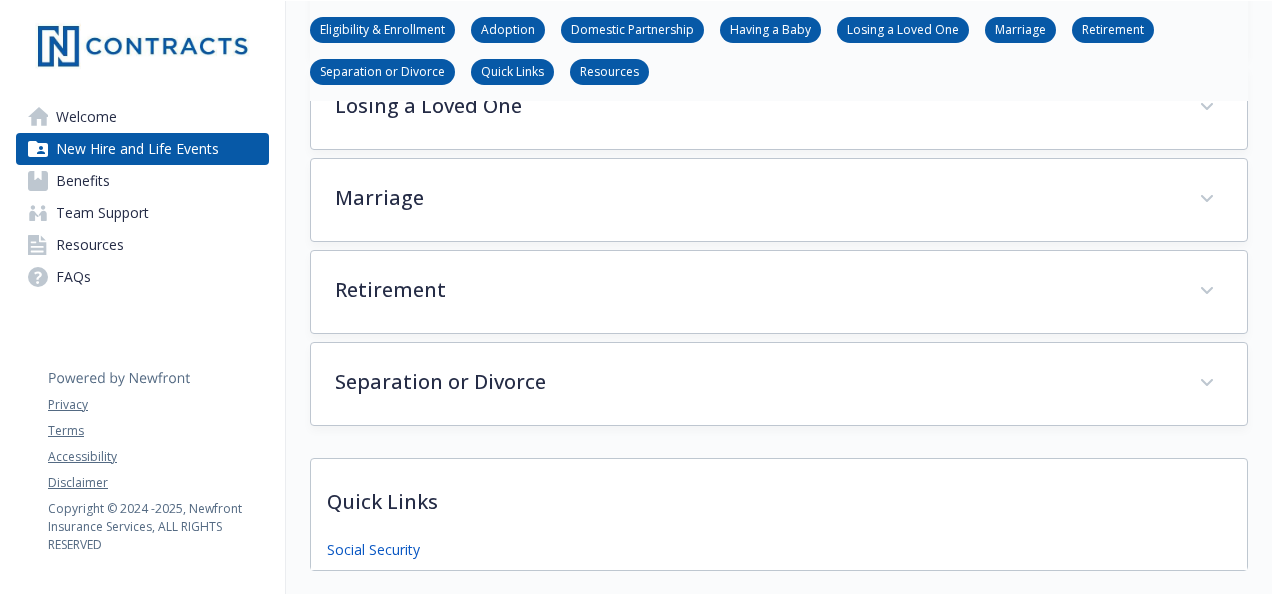 scroll, scrollTop: 697, scrollLeft: 15, axis: both 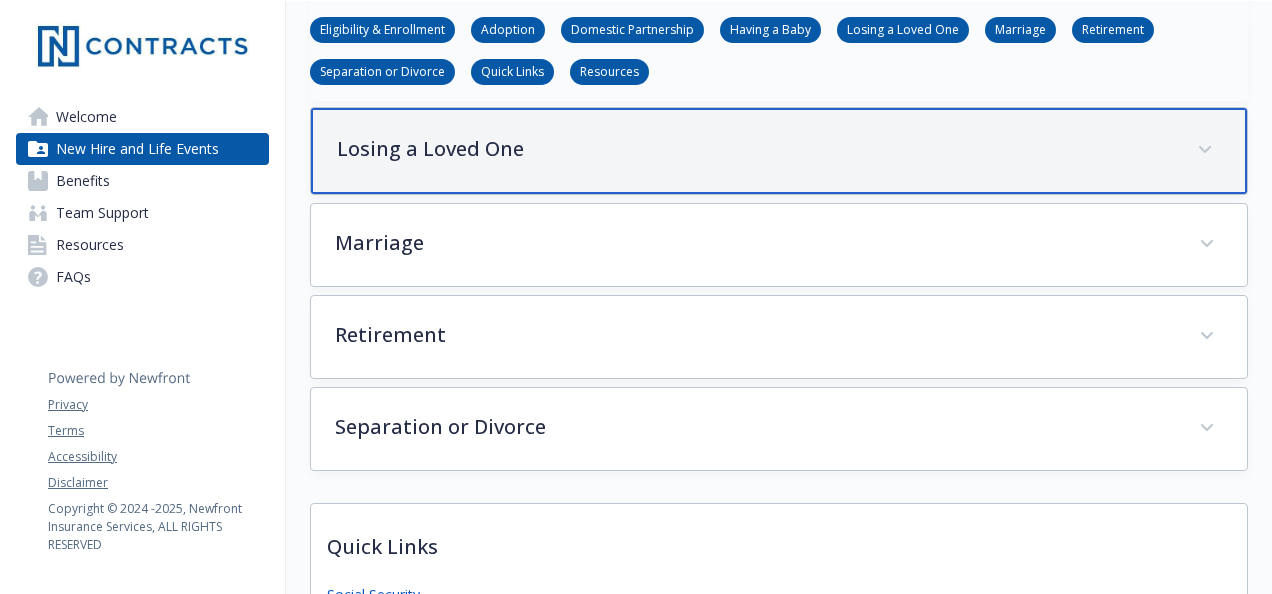click on "Losing a Loved One" at bounding box center [755, 149] 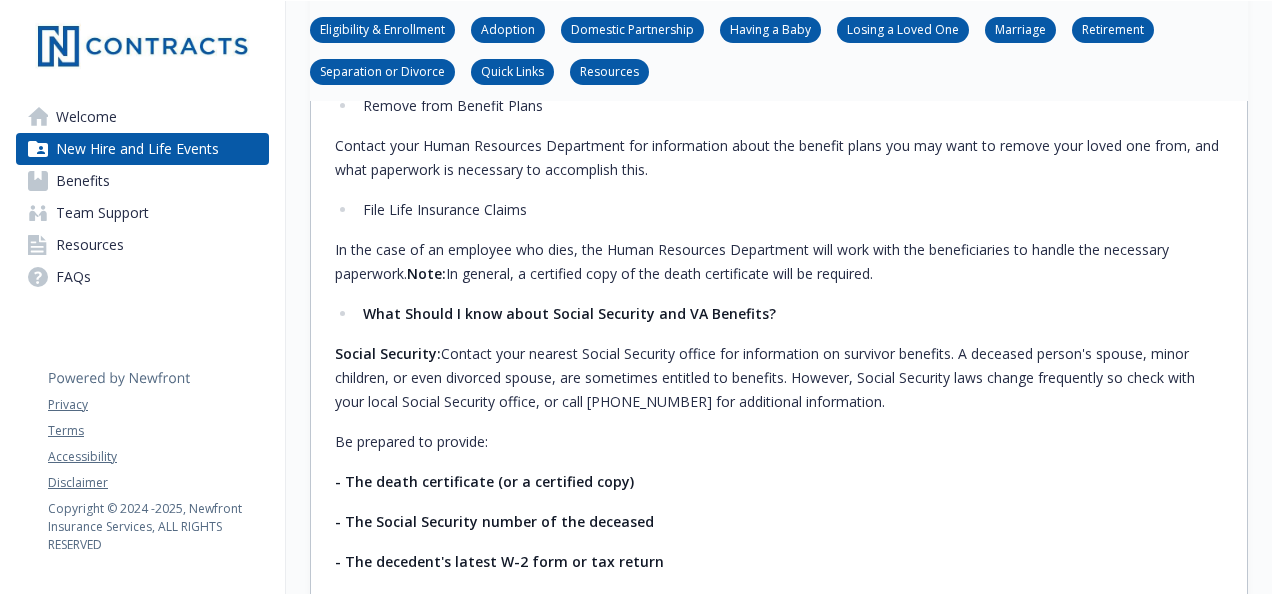 scroll, scrollTop: 969, scrollLeft: 15, axis: both 